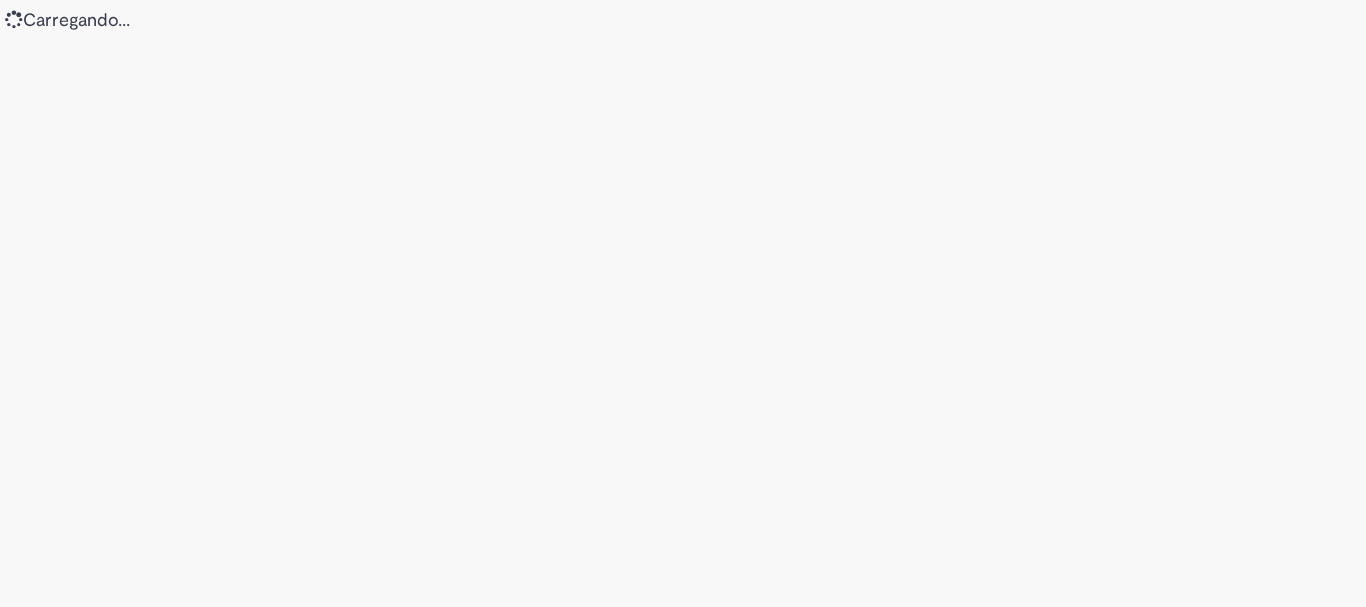 scroll, scrollTop: 0, scrollLeft: 0, axis: both 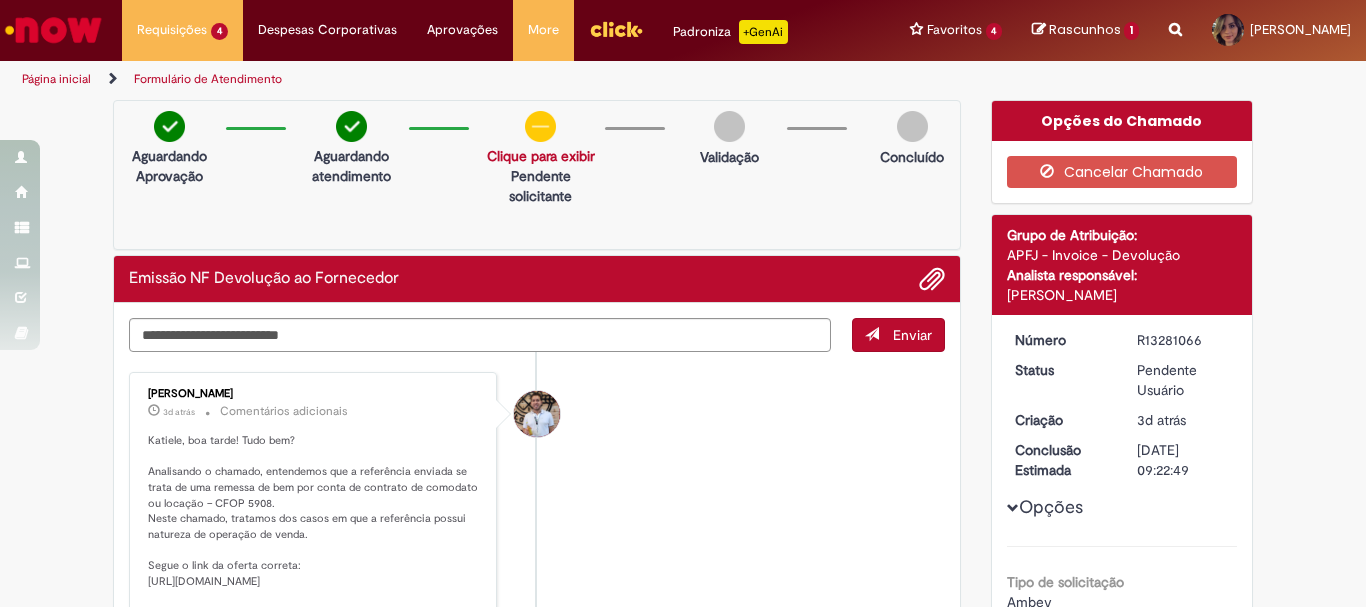 click at bounding box center [53, 30] 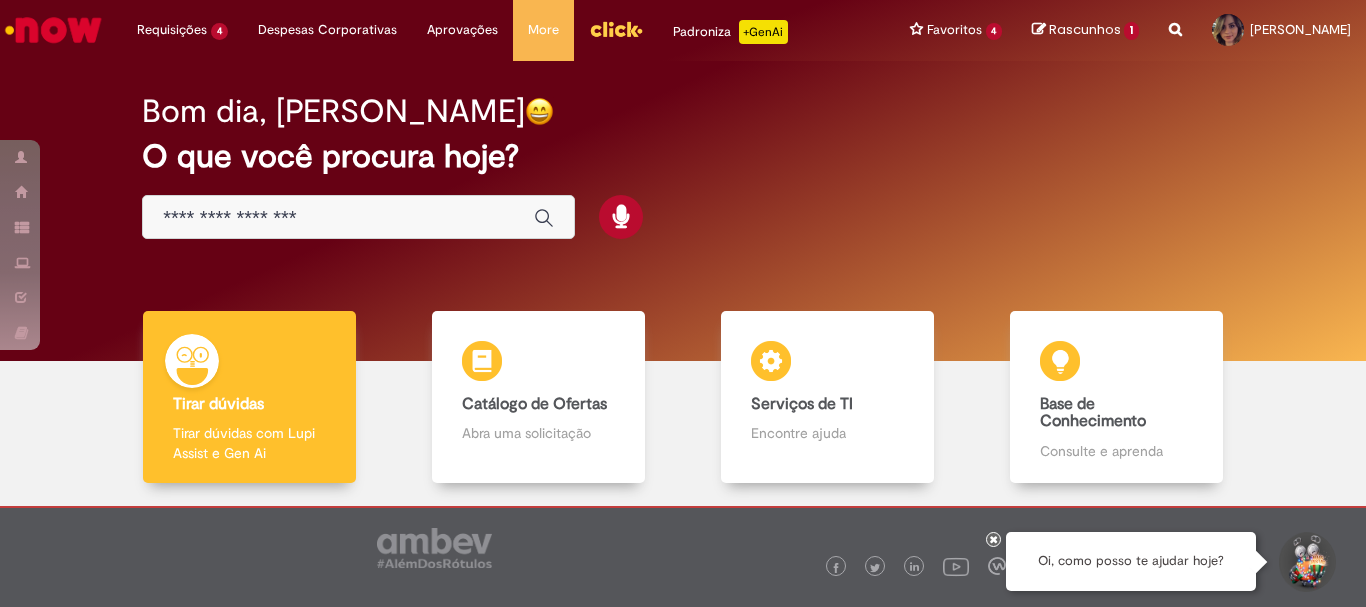 scroll, scrollTop: 0, scrollLeft: 0, axis: both 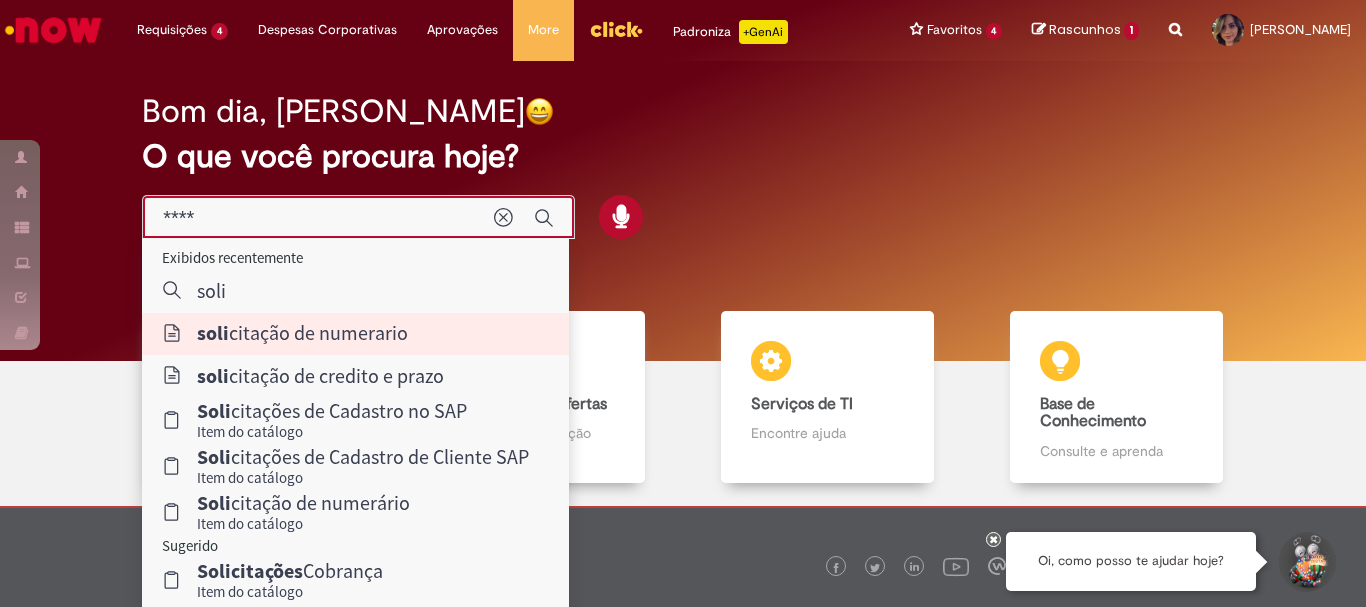 type on "**********" 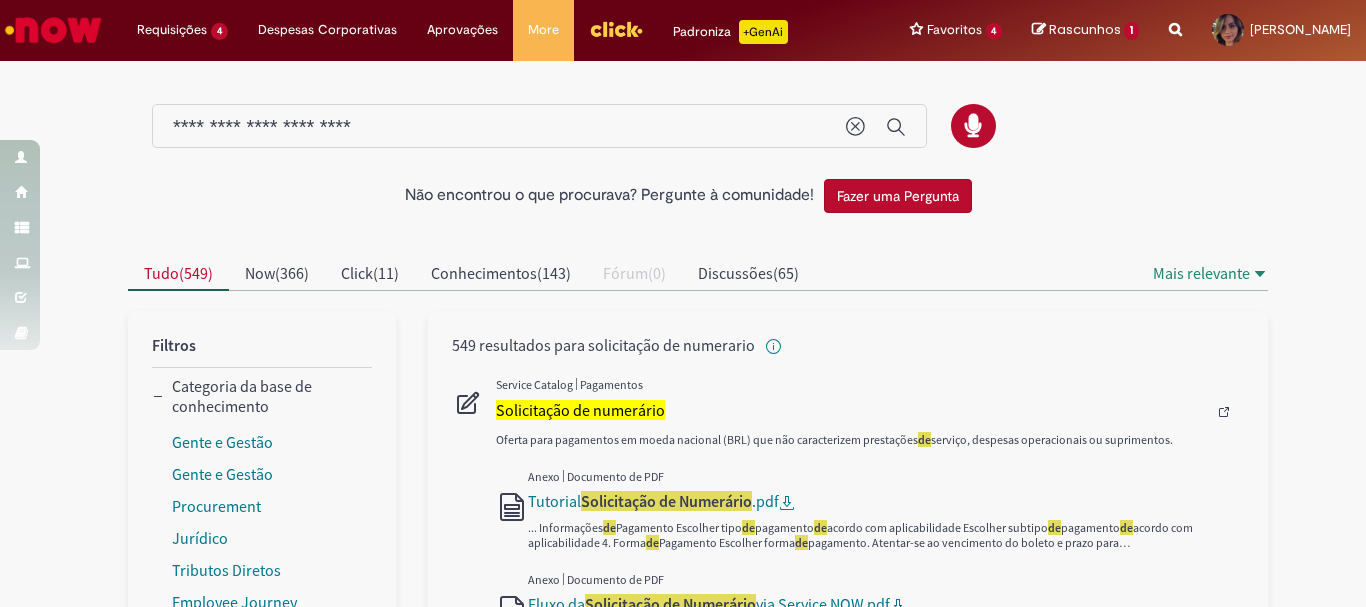 scroll, scrollTop: 83, scrollLeft: 0, axis: vertical 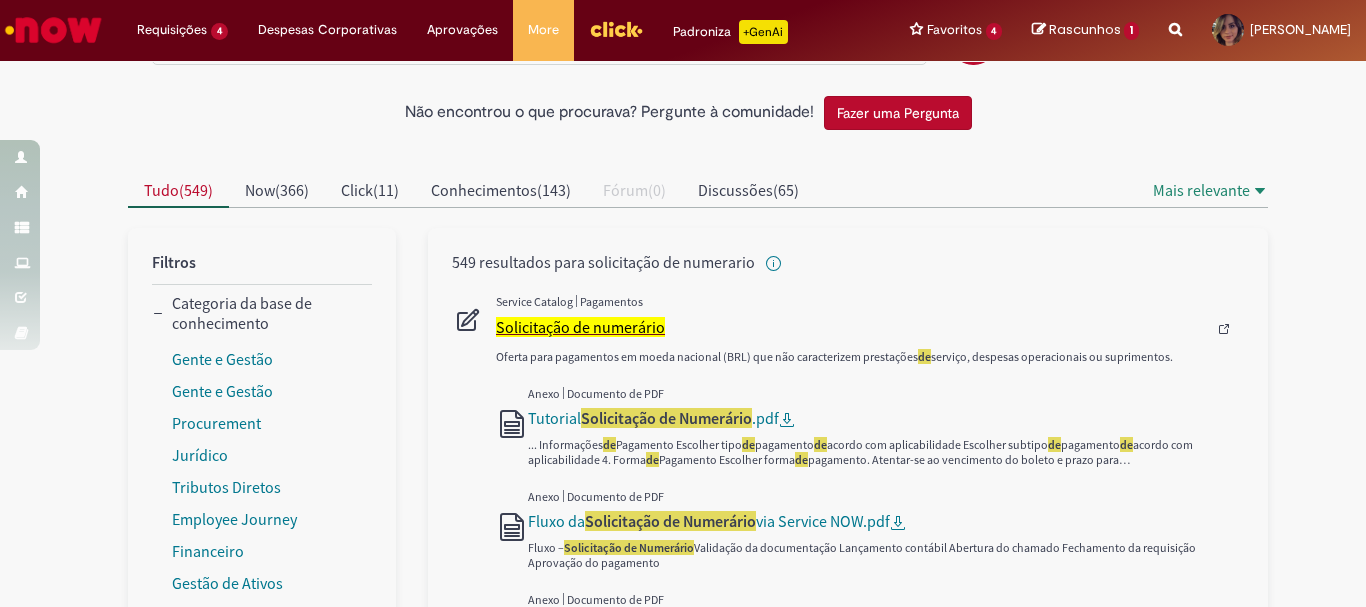 click on "Solicitação de numerário" at bounding box center (580, 327) 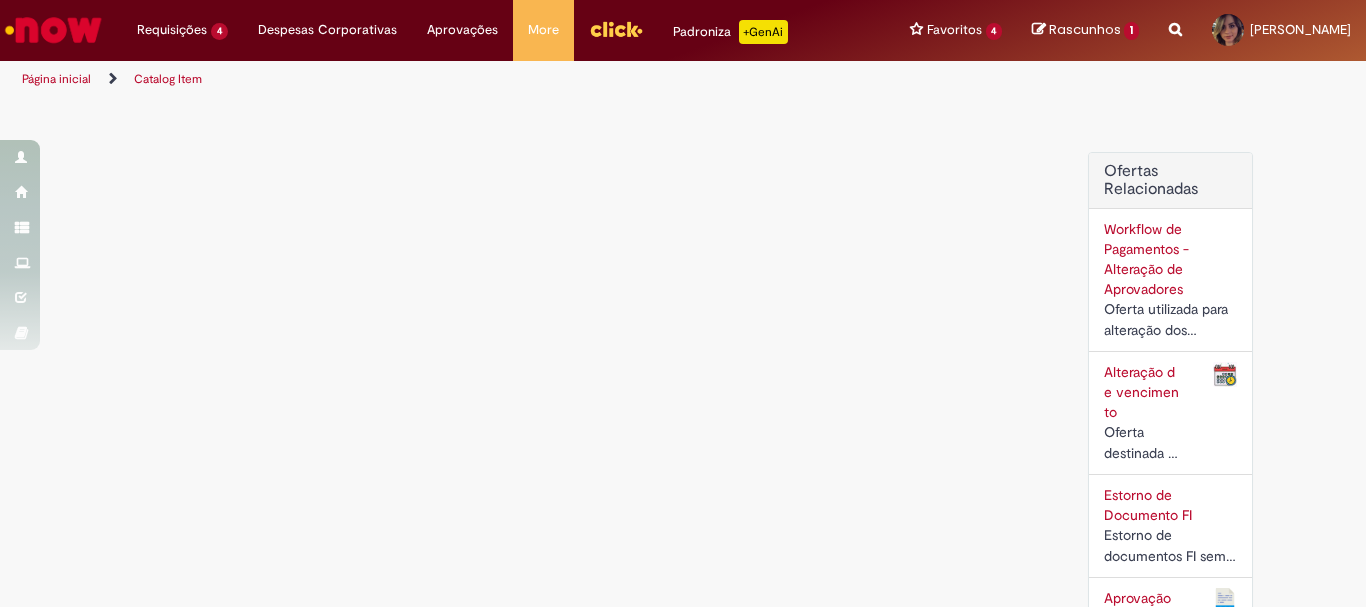 scroll, scrollTop: 0, scrollLeft: 0, axis: both 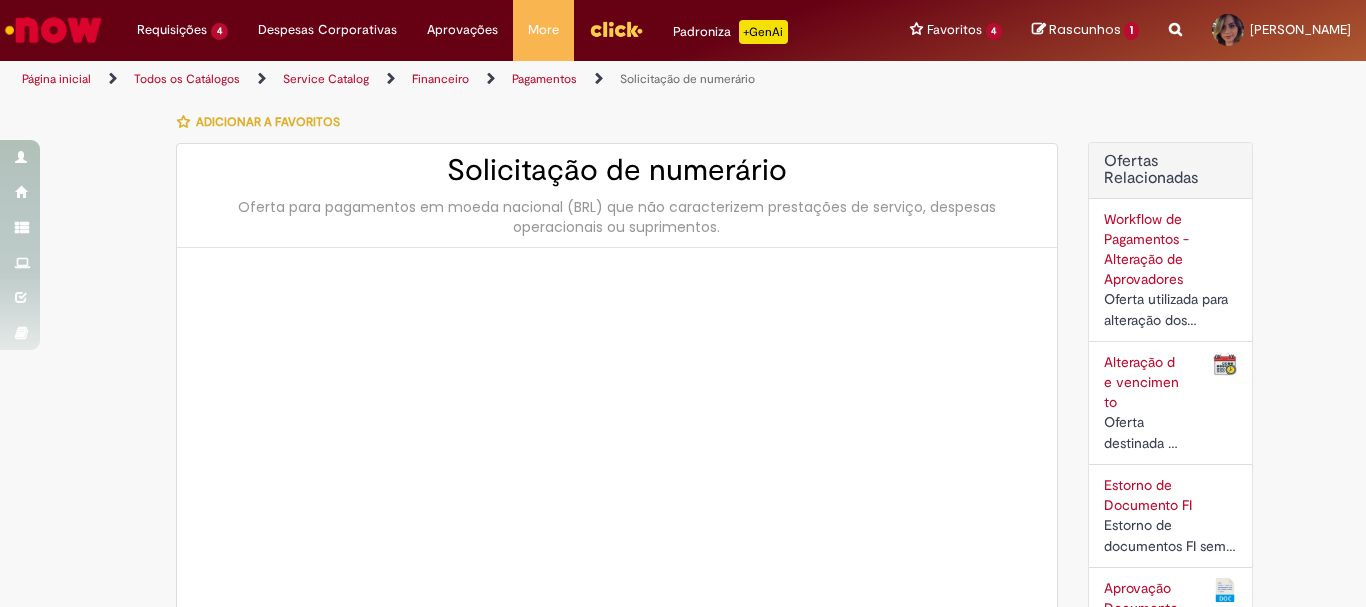type on "********" 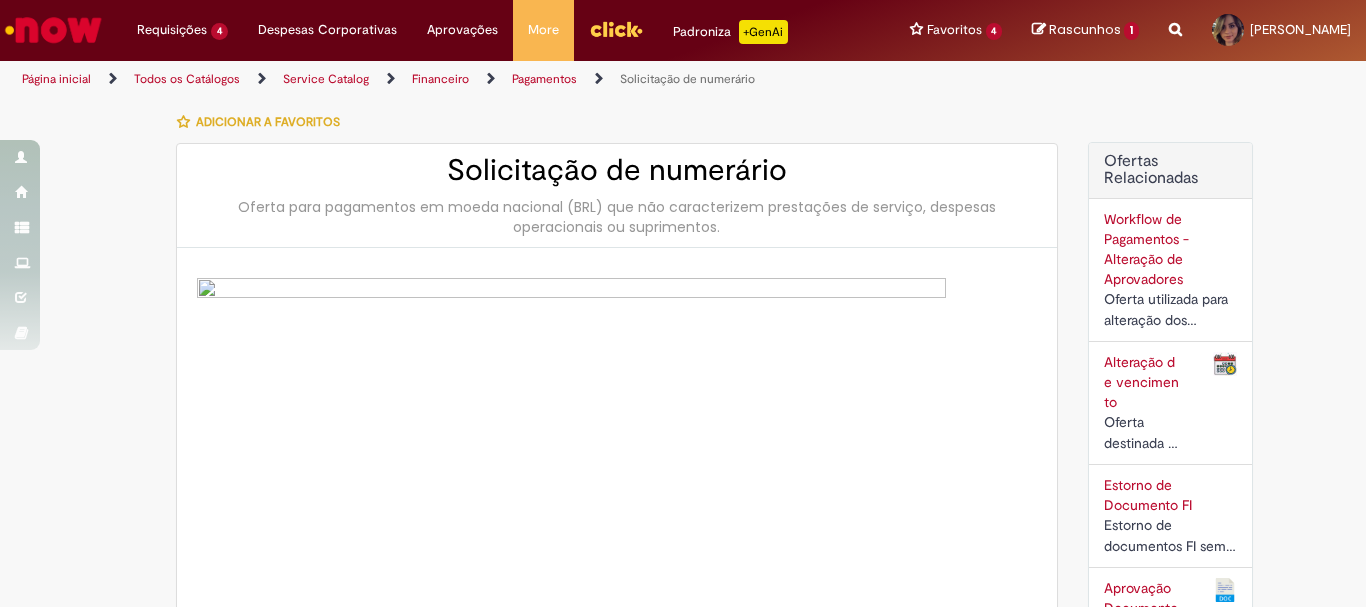 type on "**********" 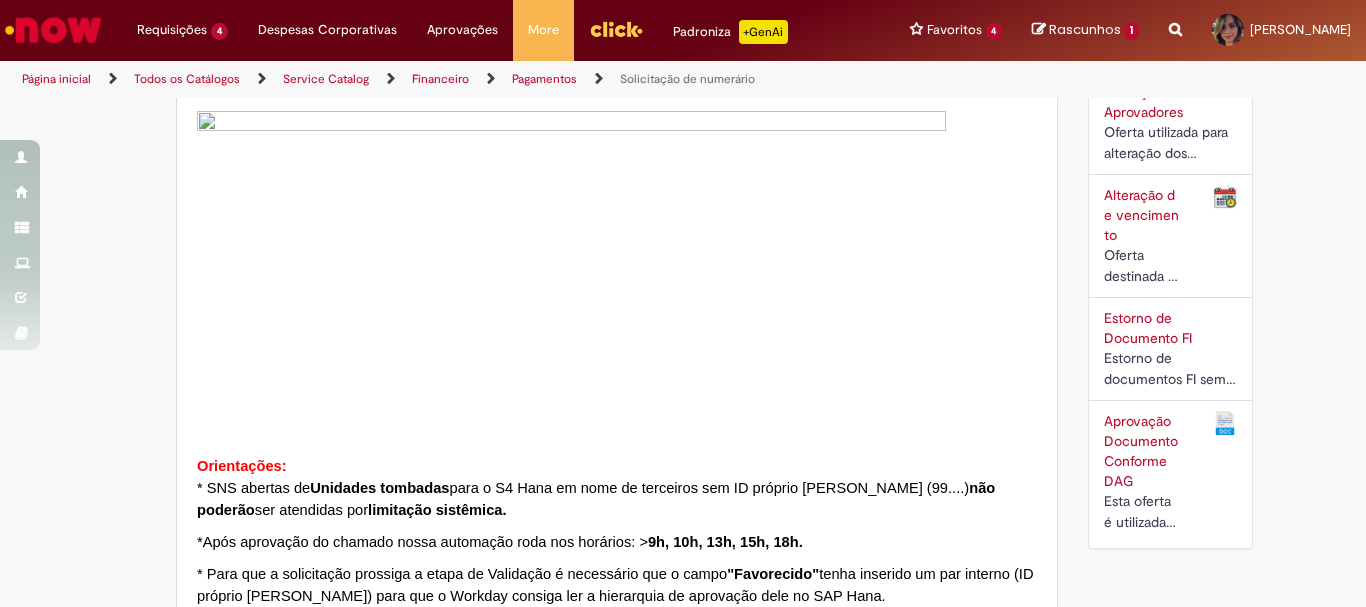 type on "**********" 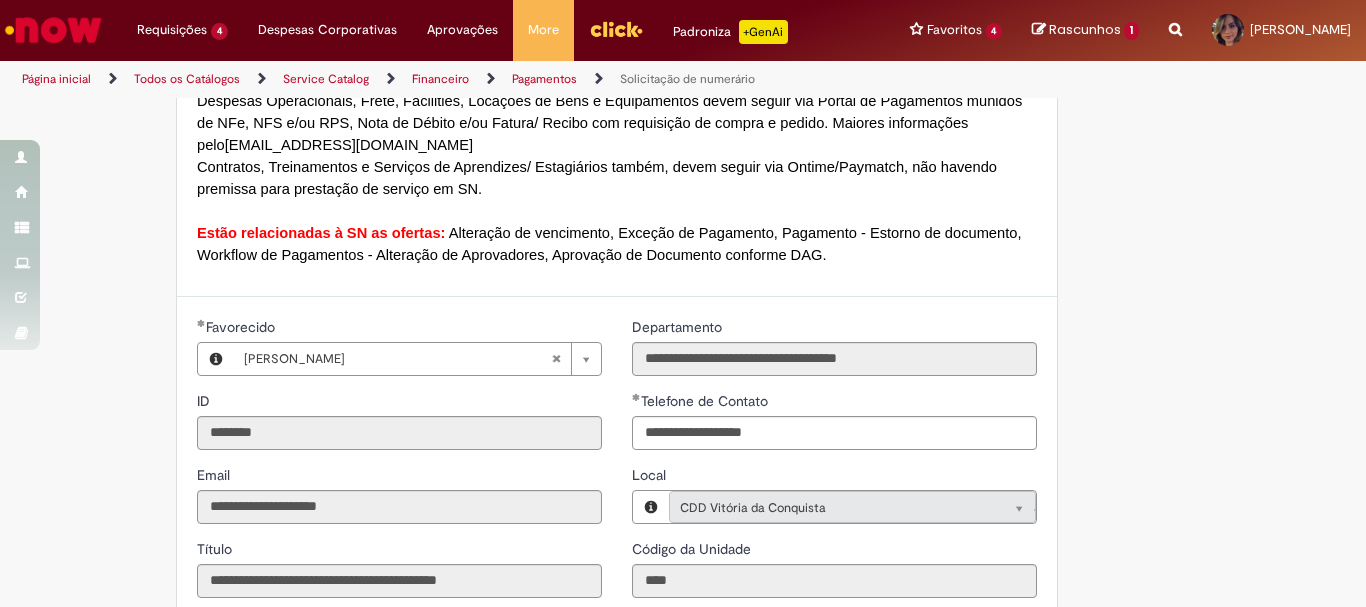 scroll, scrollTop: 1750, scrollLeft: 0, axis: vertical 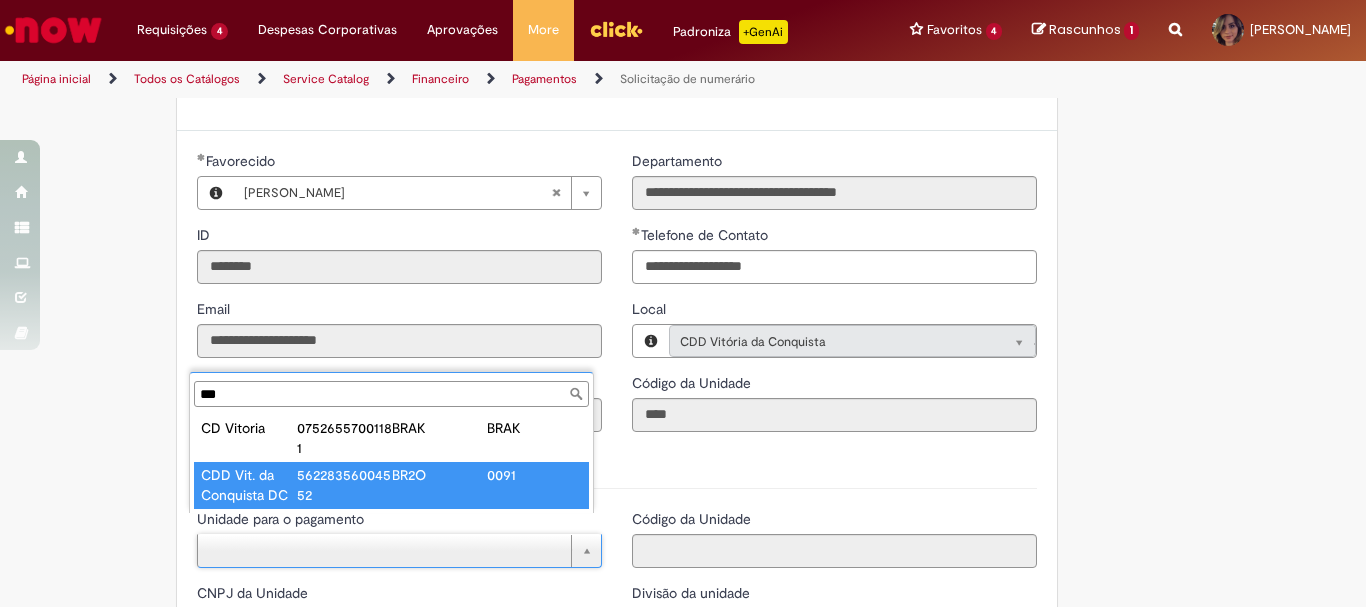 type on "***" 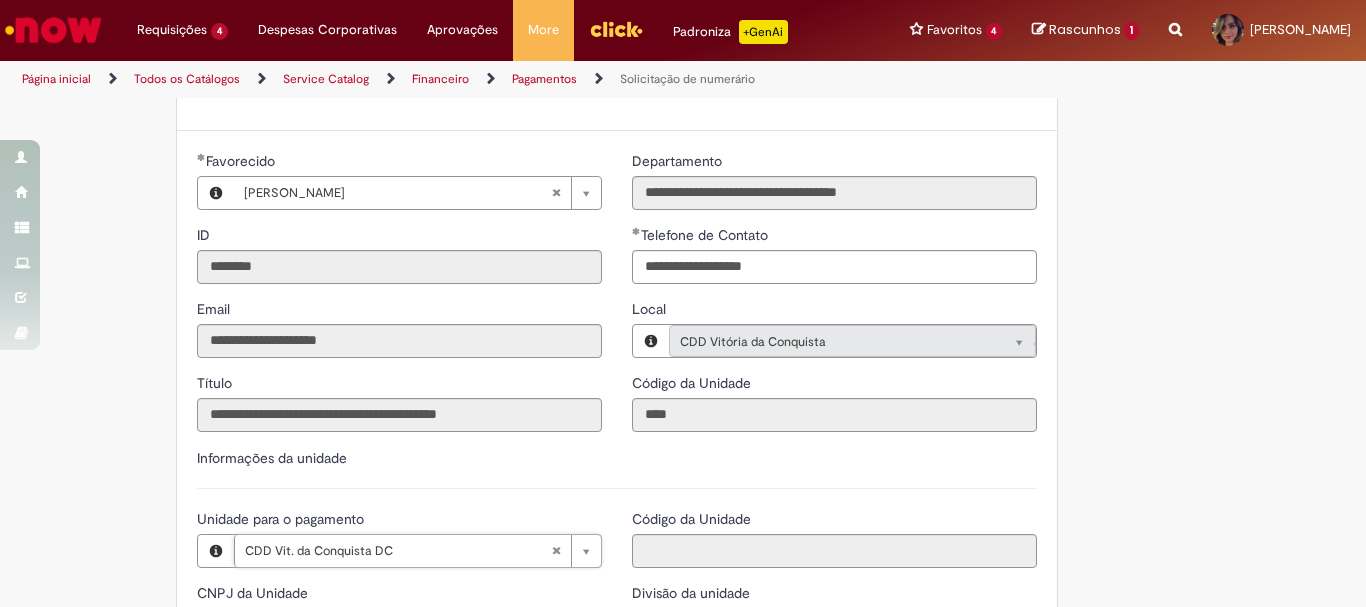 type on "**********" 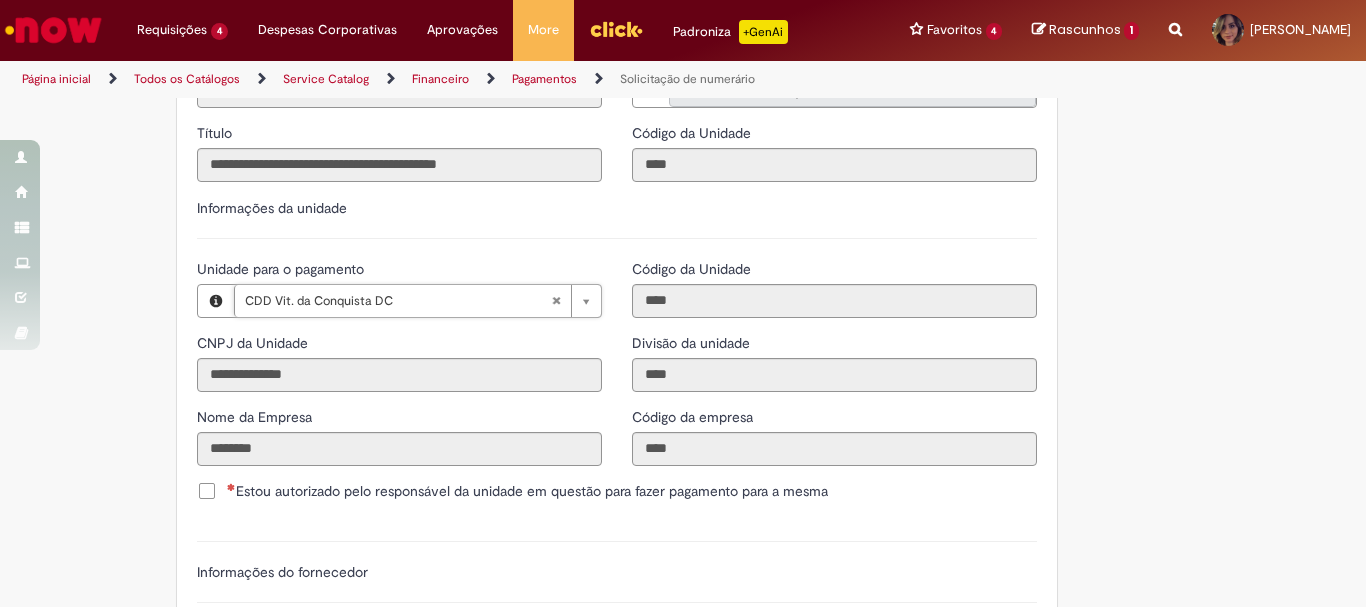 scroll, scrollTop: 2084, scrollLeft: 0, axis: vertical 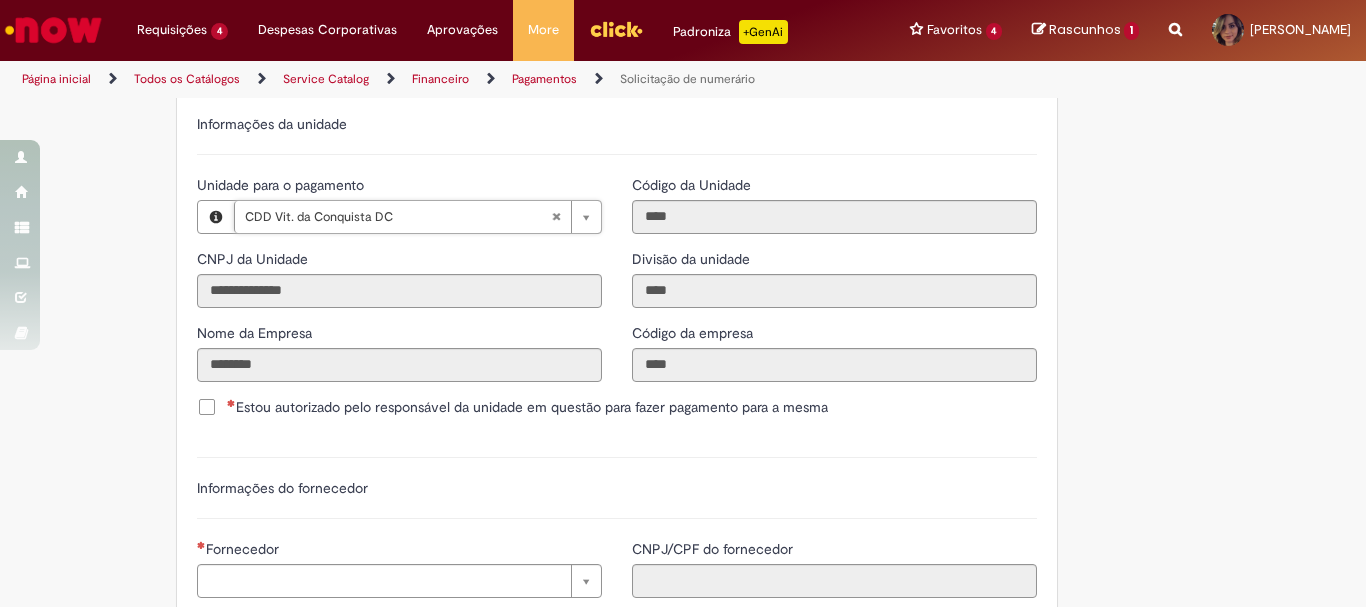 click on "Informações do fornecedor" at bounding box center (617, 488) 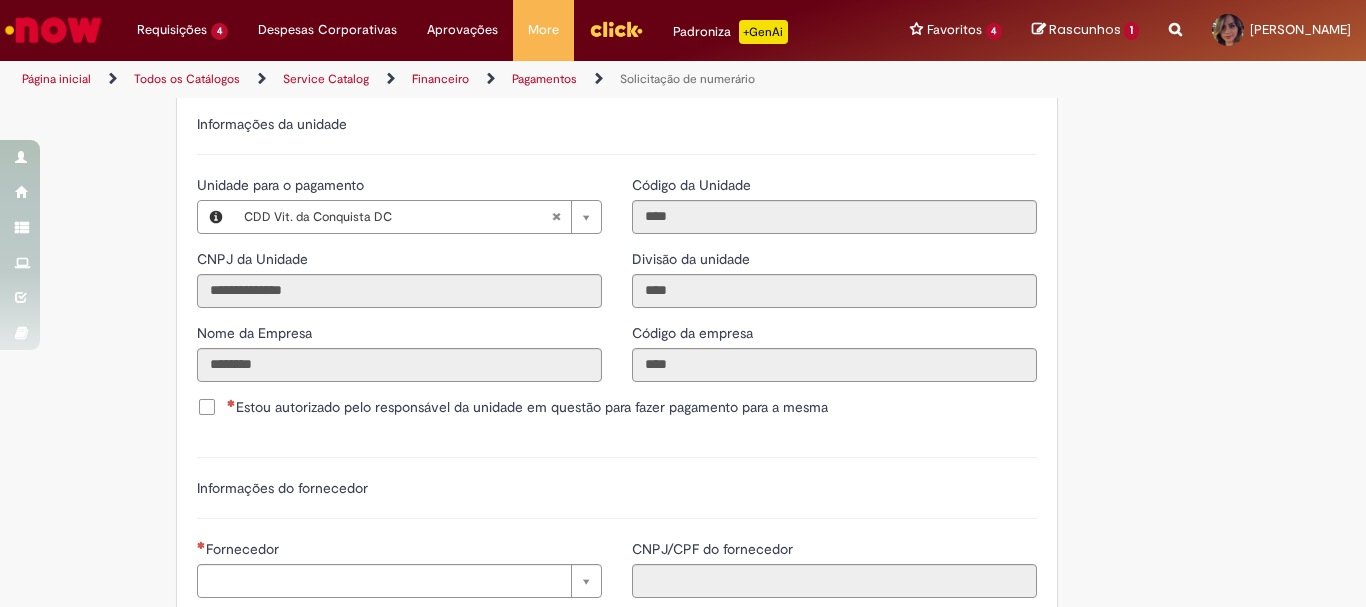 click on "Estou autorizado pelo responsável da unidade em questão para fazer pagamento para a mesma" at bounding box center (527, 407) 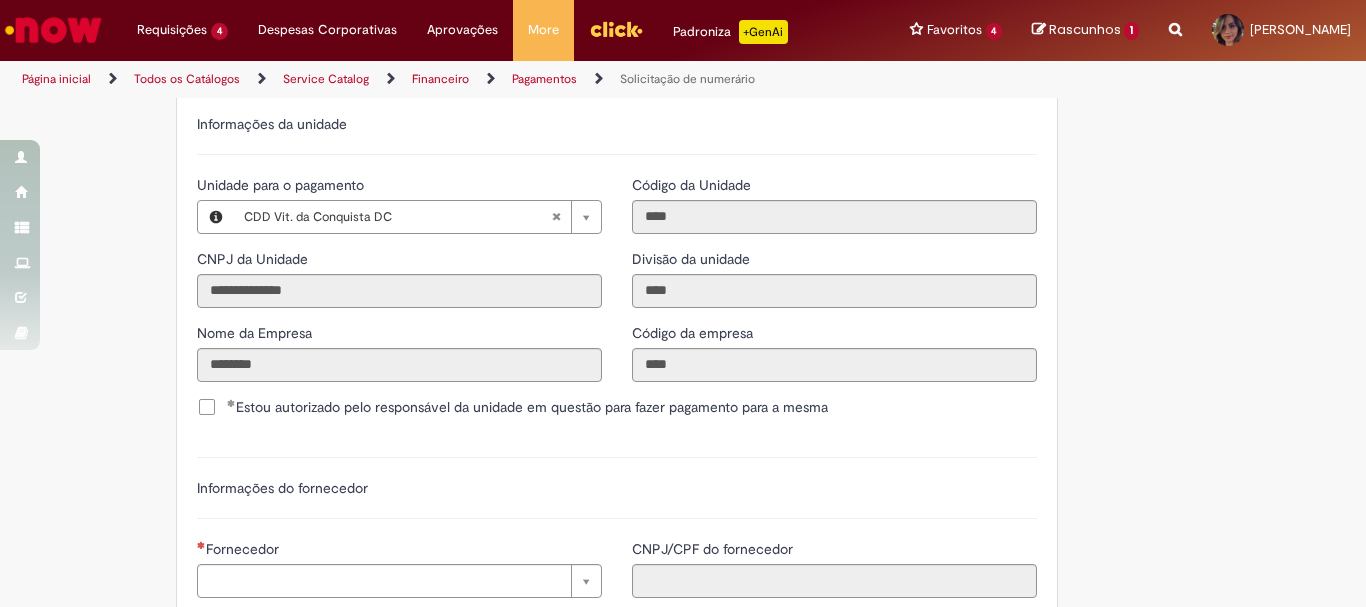 scroll, scrollTop: 2250, scrollLeft: 0, axis: vertical 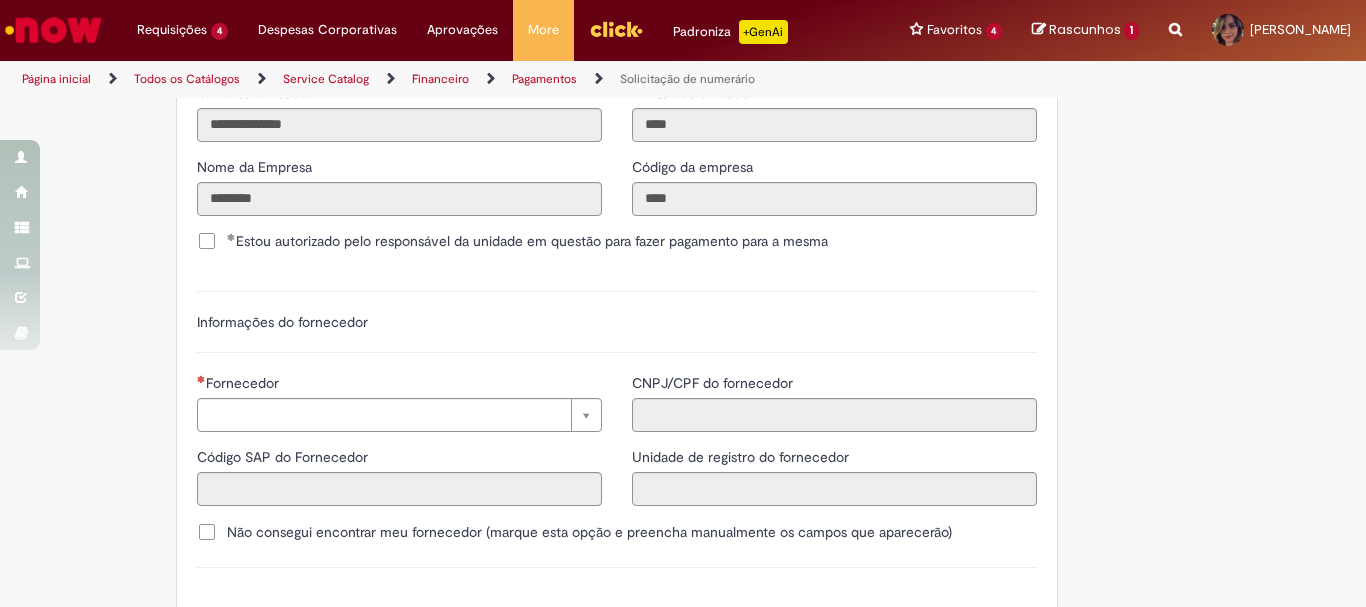 click on "Fornecedor                      Pesquisar usando lista                  Fornecedor                                 Código SAP do Fornecedor" at bounding box center [399, 447] 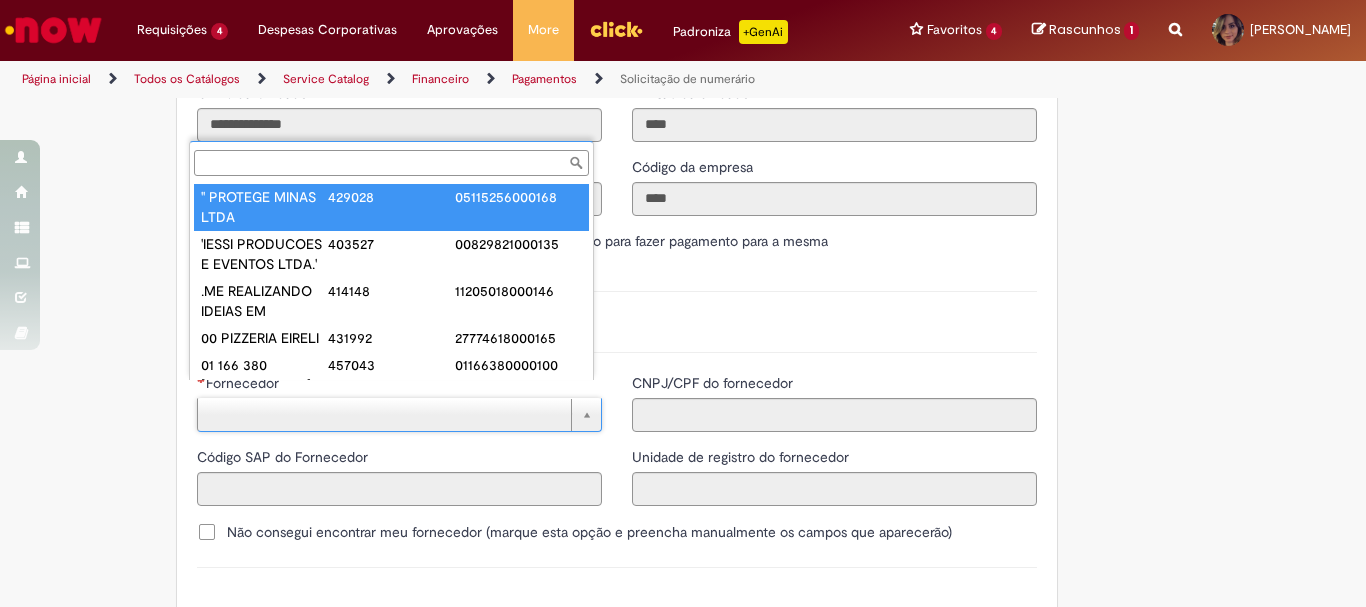paste on "**********" 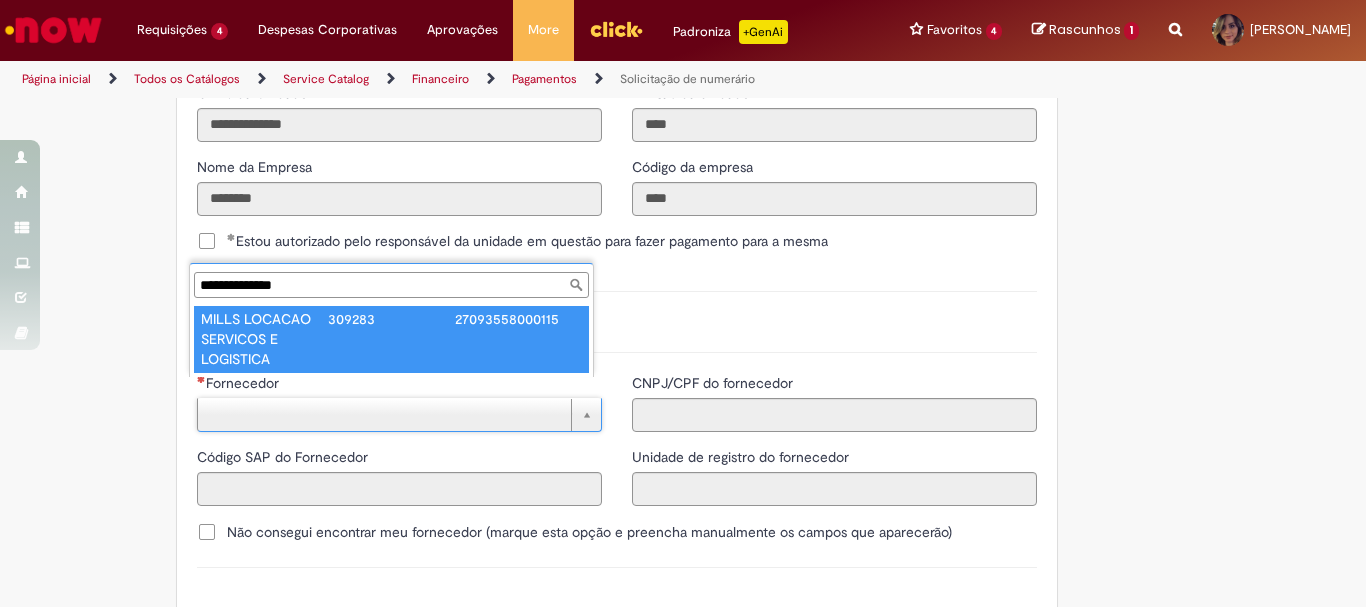 scroll, scrollTop: 0, scrollLeft: 0, axis: both 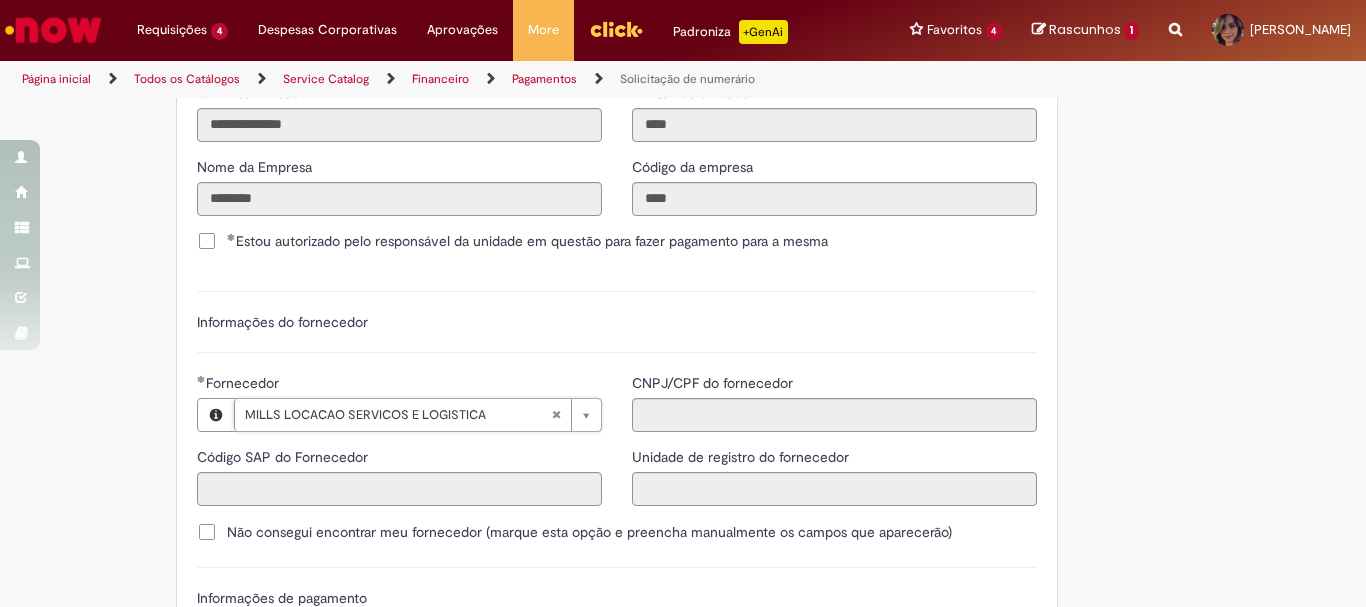 type on "******" 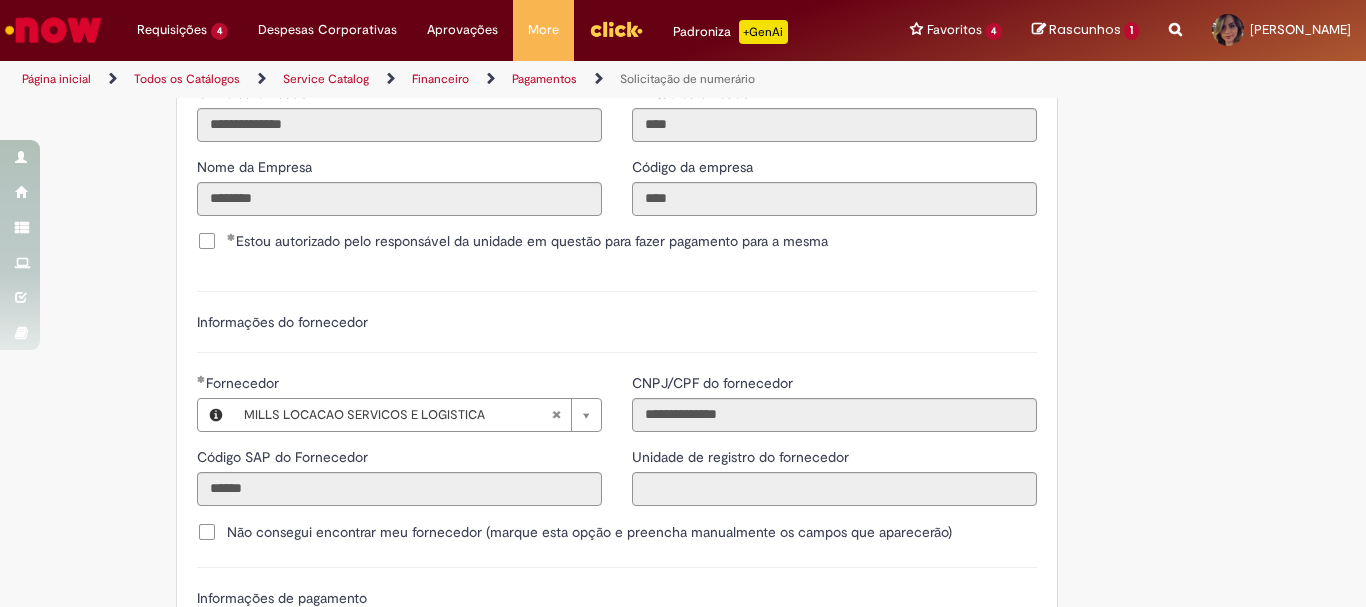 click on "Adicionar a Favoritos
Solicitação de numerário
Oferta para pagamentos em moeda nacional (BRL) que não caracterizem prestações de serviço, despesas operacionais ou suprimentos.
Orientações:
* SNS abertas de  Unidades tombadas  para o S4 Hana em nome de terceiros sem ID próprio Ambev (99....)  não poderão  ser atendidas por  limitação sistêmica.
*Após aprovação do chamado nossa automação roda nos horários:   >  9h, 10h, 13h, 15h, 18h.
* Para que a solicitação prossiga a etapa de Validação é necessário que o campo  "Favorecido"  tenha inserido um par interno (ID próprio Ambev) para que o Workday consiga ler a hierarquia de aprovação dele no SAP Hana.
Nesse sentido, ofertas abertas que tenham terceiros como Favorecidos  não poderão cumprir fluxo.
* A interface do sistema lê exclusivamente  as informações inseridas na solicitação" at bounding box center [585, -432] 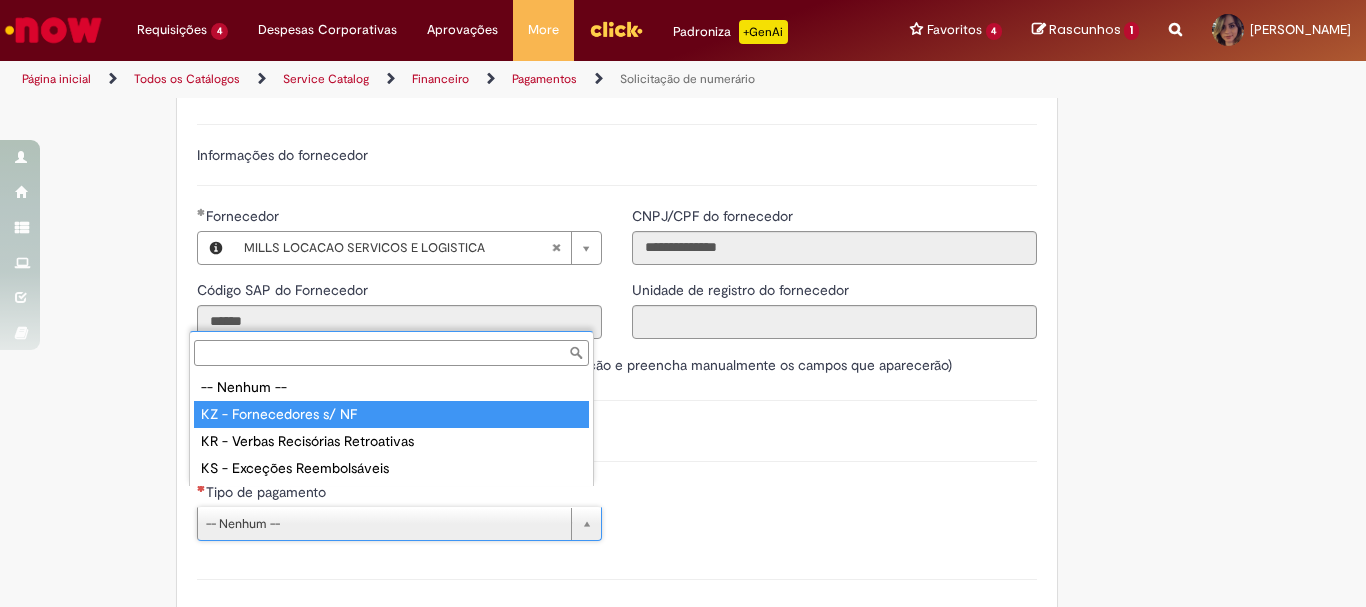 type on "**********" 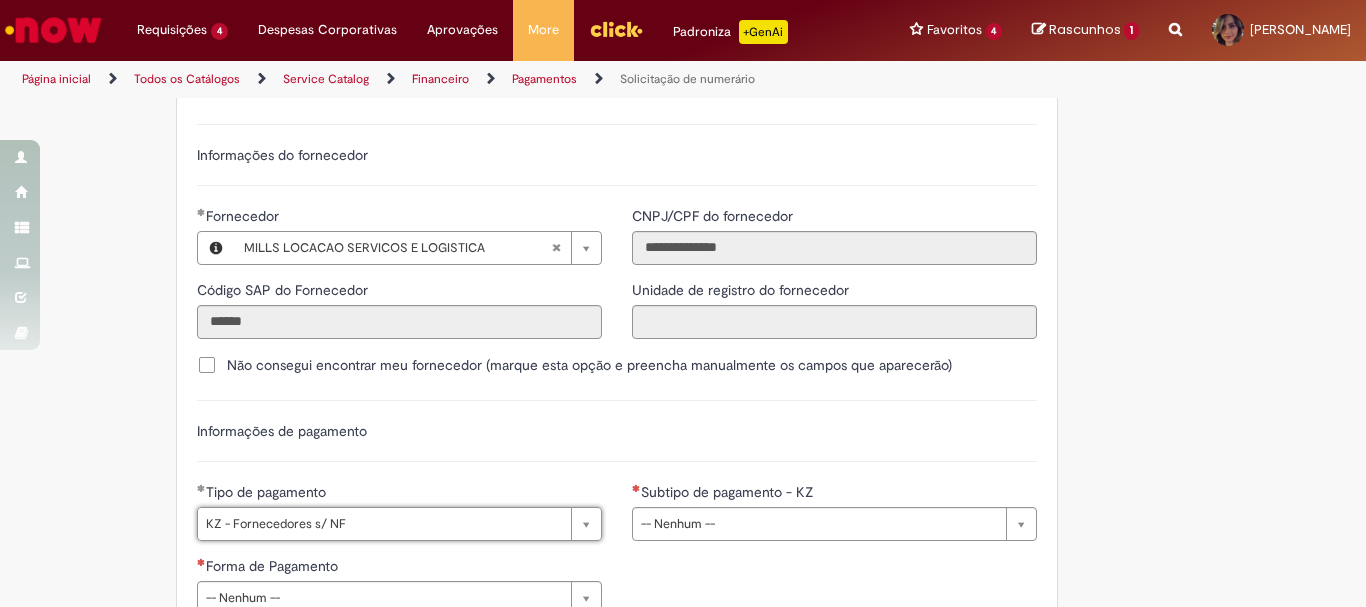 click on "Informações de pagamento" at bounding box center (617, 441) 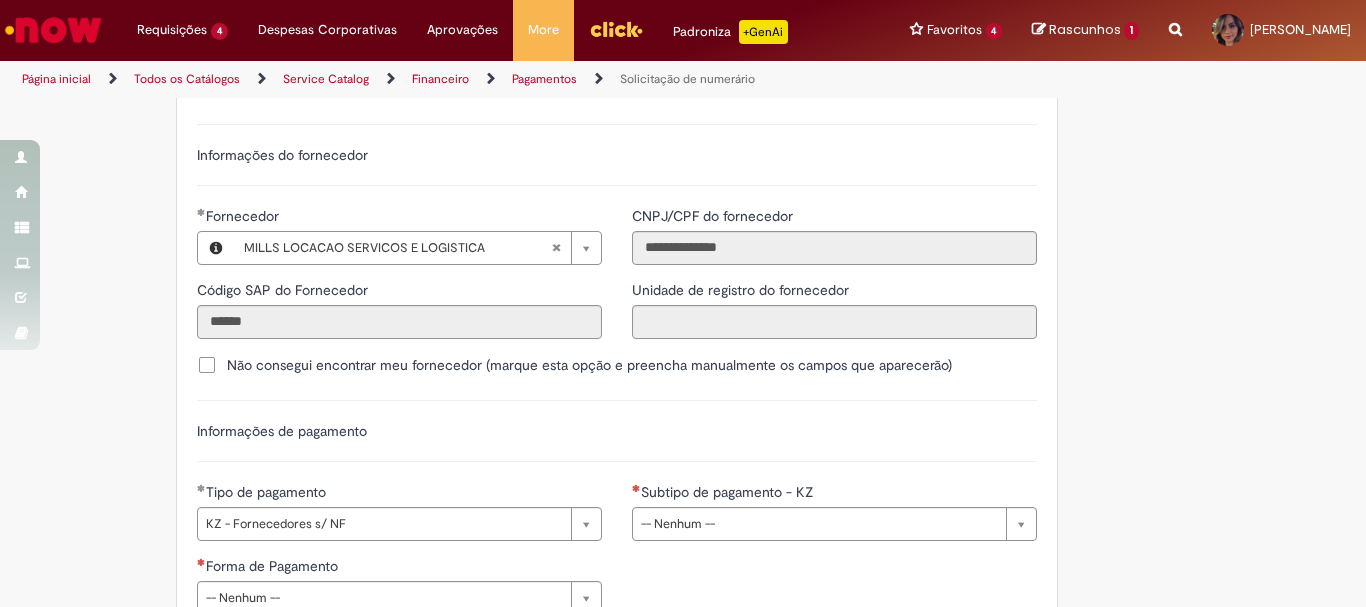 scroll, scrollTop: 2500, scrollLeft: 0, axis: vertical 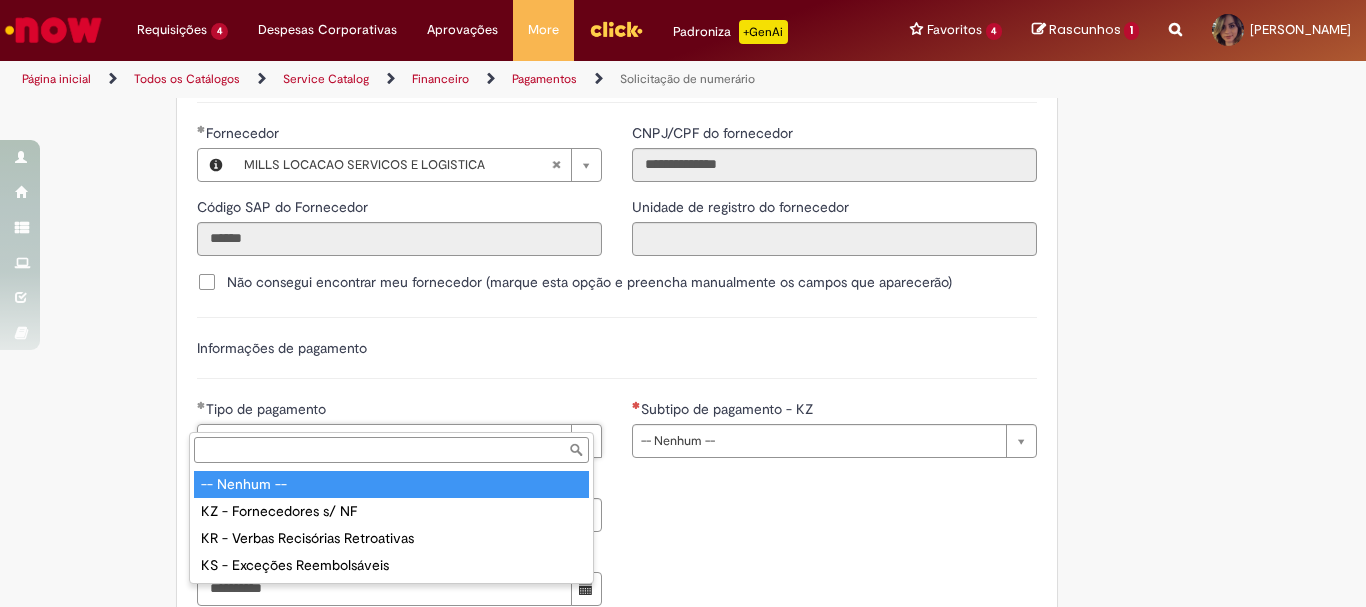 type on "**********" 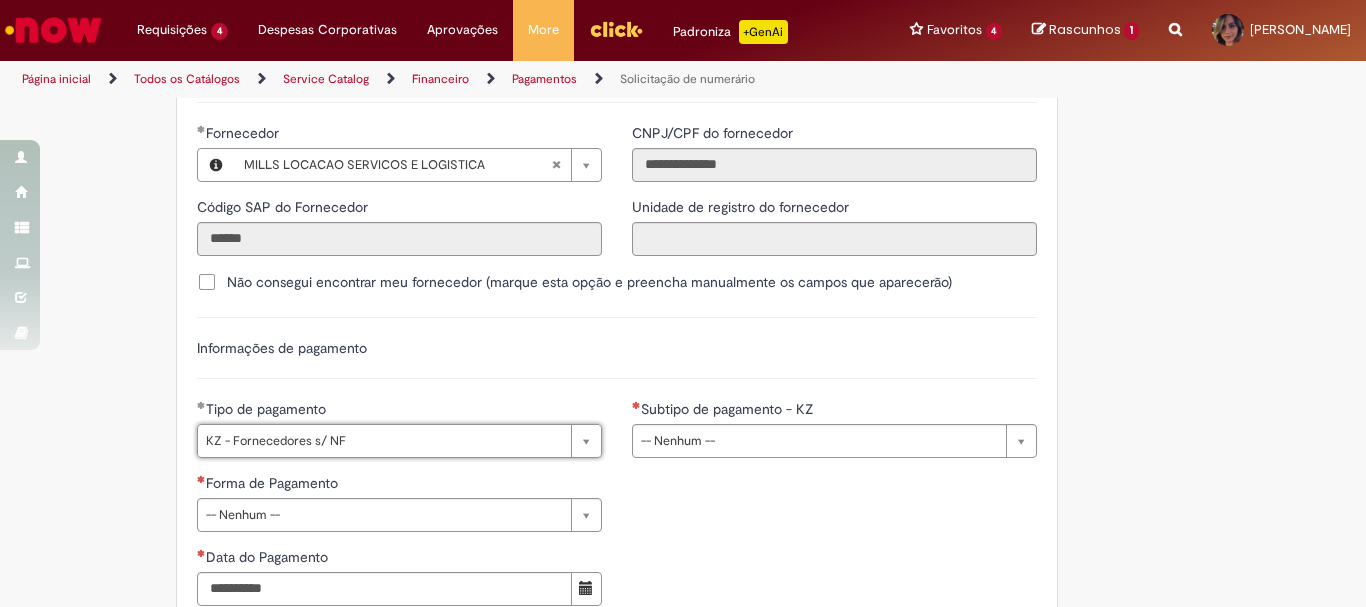 scroll, scrollTop: 0, scrollLeft: 154, axis: horizontal 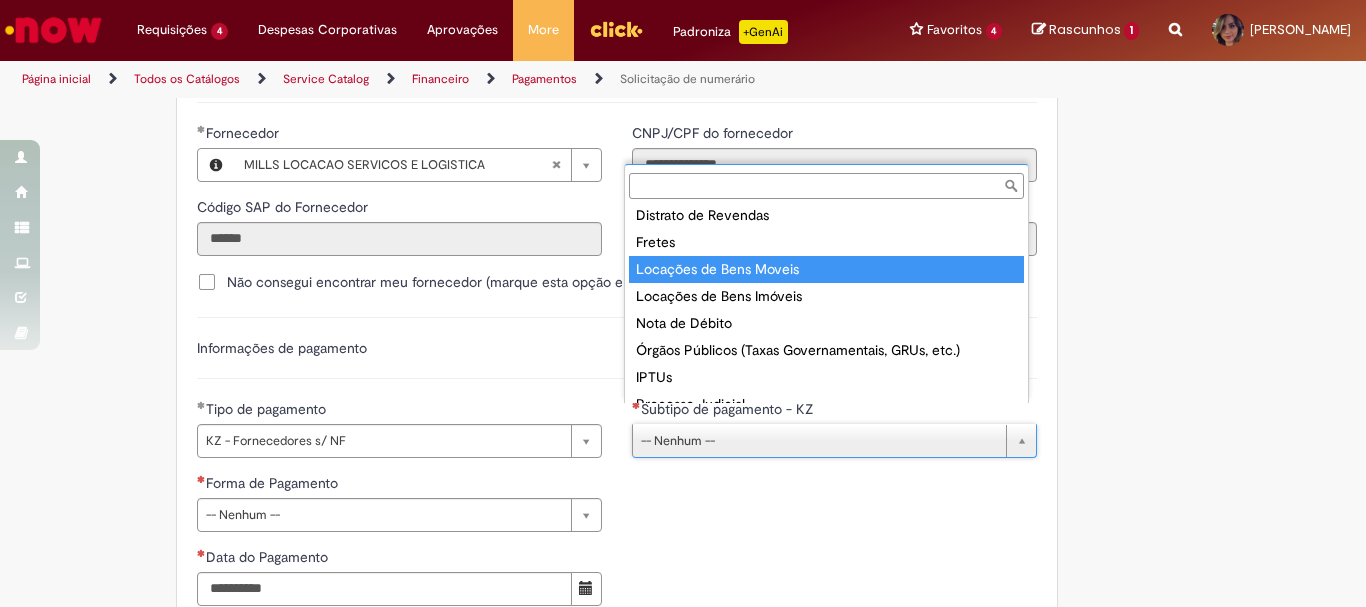 type on "**********" 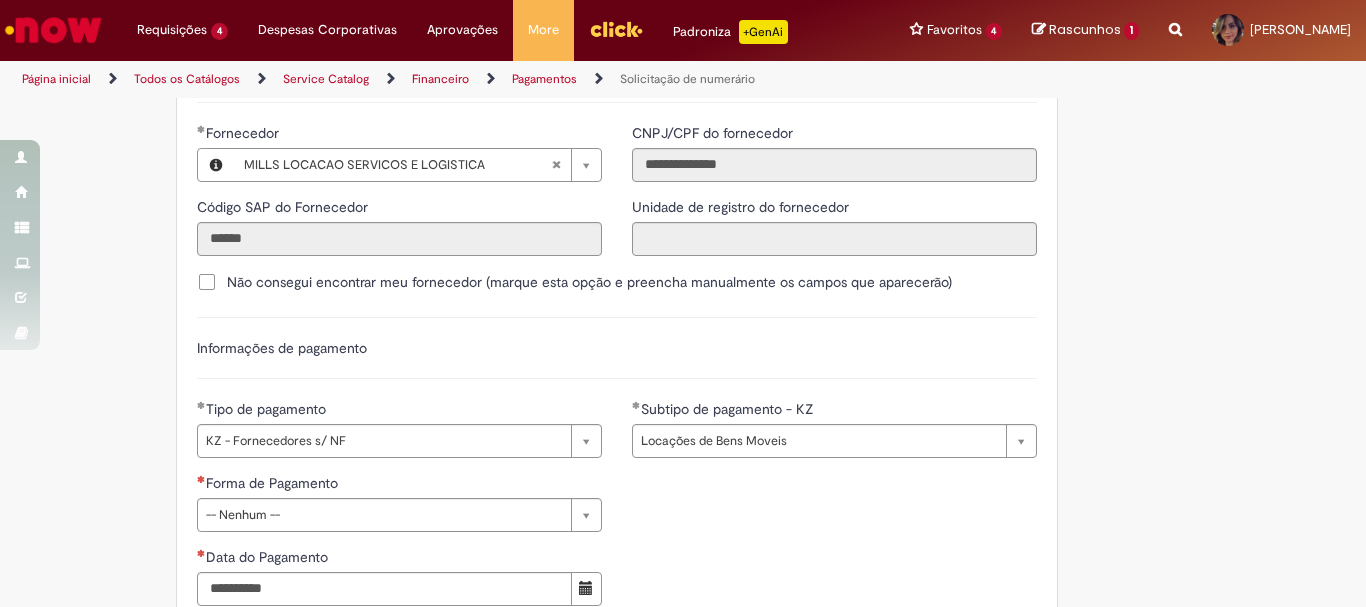 click on "**********" at bounding box center [617, 547] 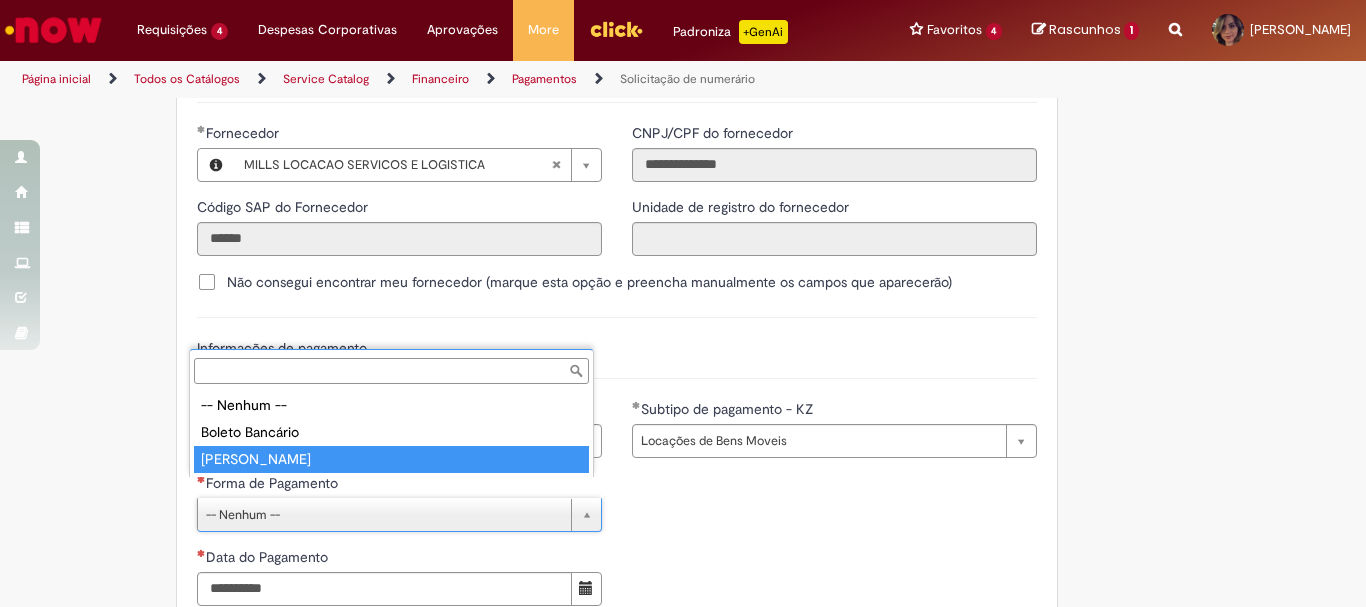 type on "**********" 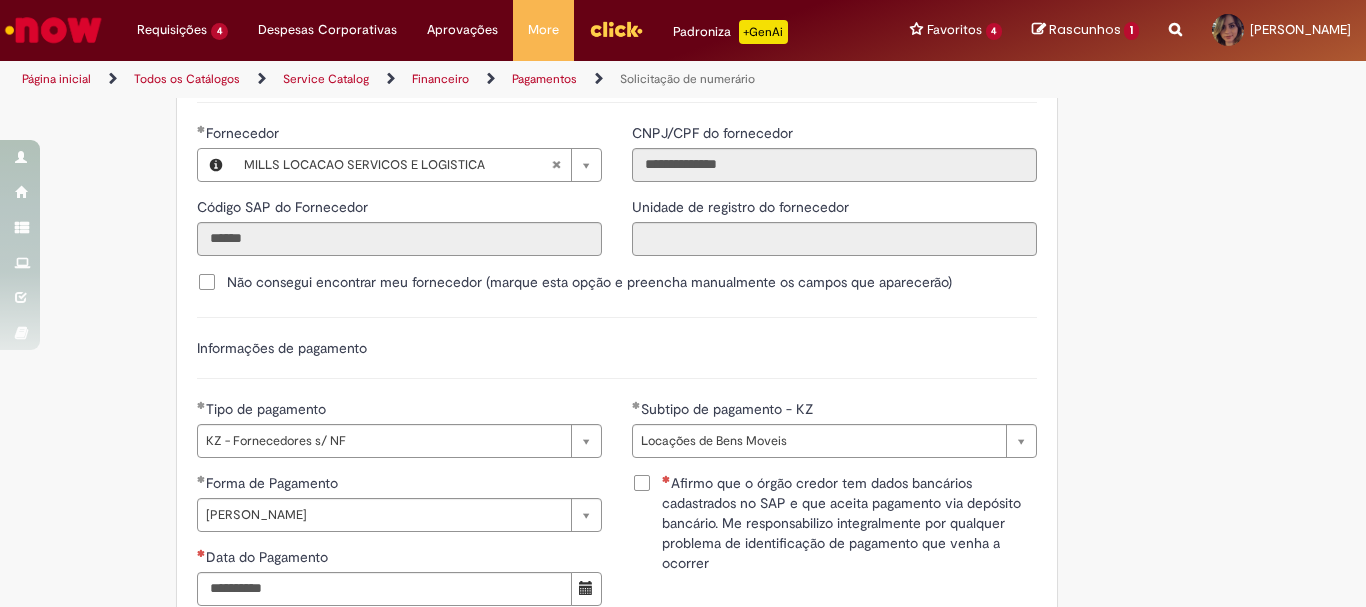 click on "Adicionar a Favoritos
Solicitação de numerário
Oferta para pagamentos em moeda nacional (BRL) que não caracterizem prestações de serviço, despesas operacionais ou suprimentos.
Orientações:
* SNS abertas de  Unidades tombadas  para o S4 Hana em nome de terceiros sem ID próprio Ambev (99....)  não poderão  ser atendidas por  limitação sistêmica.
*Após aprovação do chamado nossa automação roda nos horários:   >  9h, 10h, 13h, 15h, 18h.
* Para que a solicitação prossiga a etapa de Validação é necessário que o campo  "Favorecido"  tenha inserido um par interno (ID próprio Ambev) para que o Workday consiga ler a hierarquia de aprovação dele no SAP Hana.
Nesse sentido, ofertas abertas que tenham terceiros como Favorecidos  não poderão cumprir fluxo.
* A interface do sistema lê exclusivamente  as informações inseridas na solicitação" at bounding box center [585, -419] 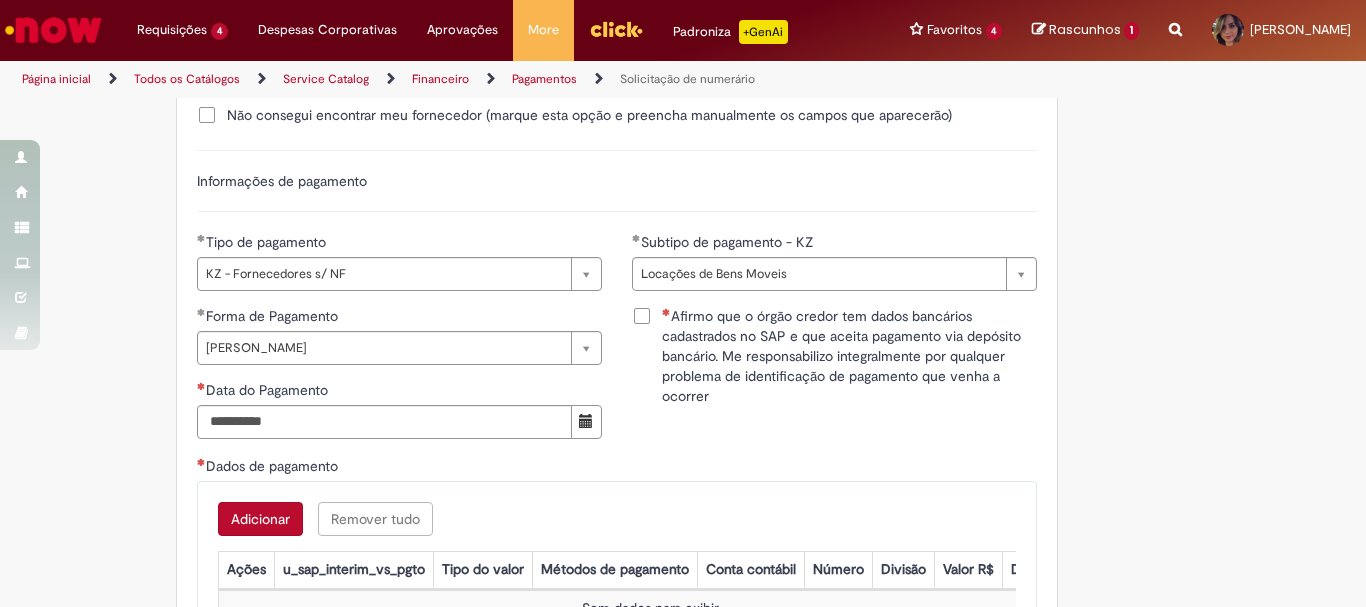 drag, startPoint x: 642, startPoint y: 292, endPoint x: 627, endPoint y: 290, distance: 15.132746 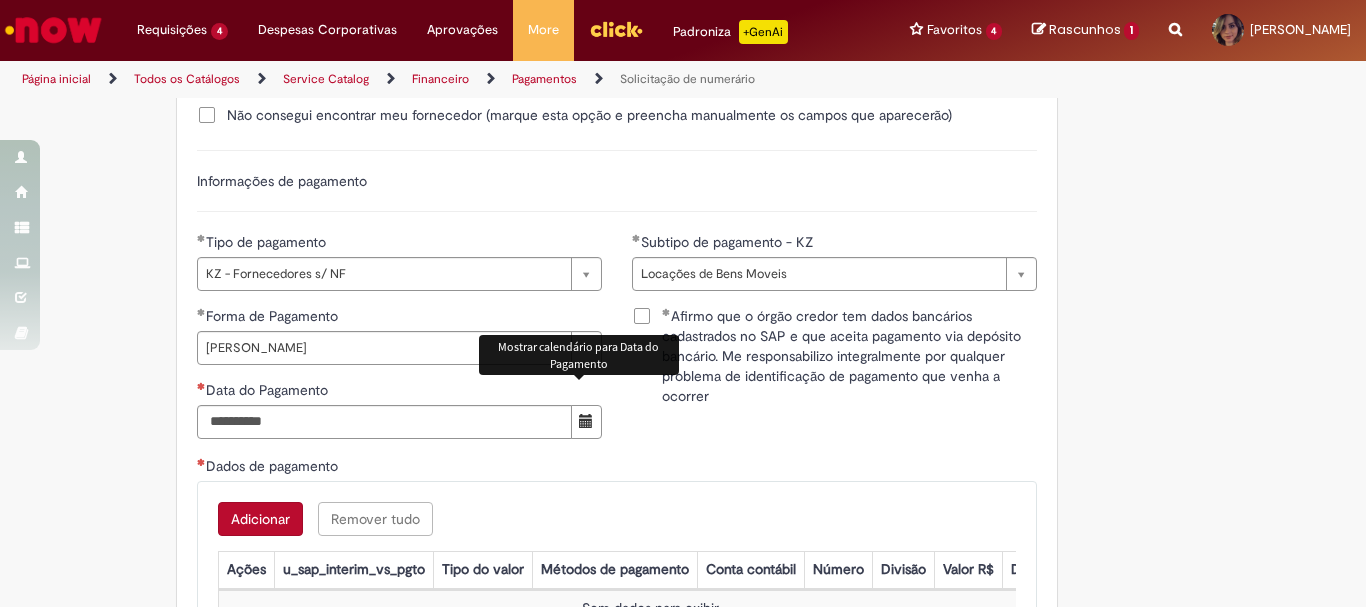 click at bounding box center [586, 422] 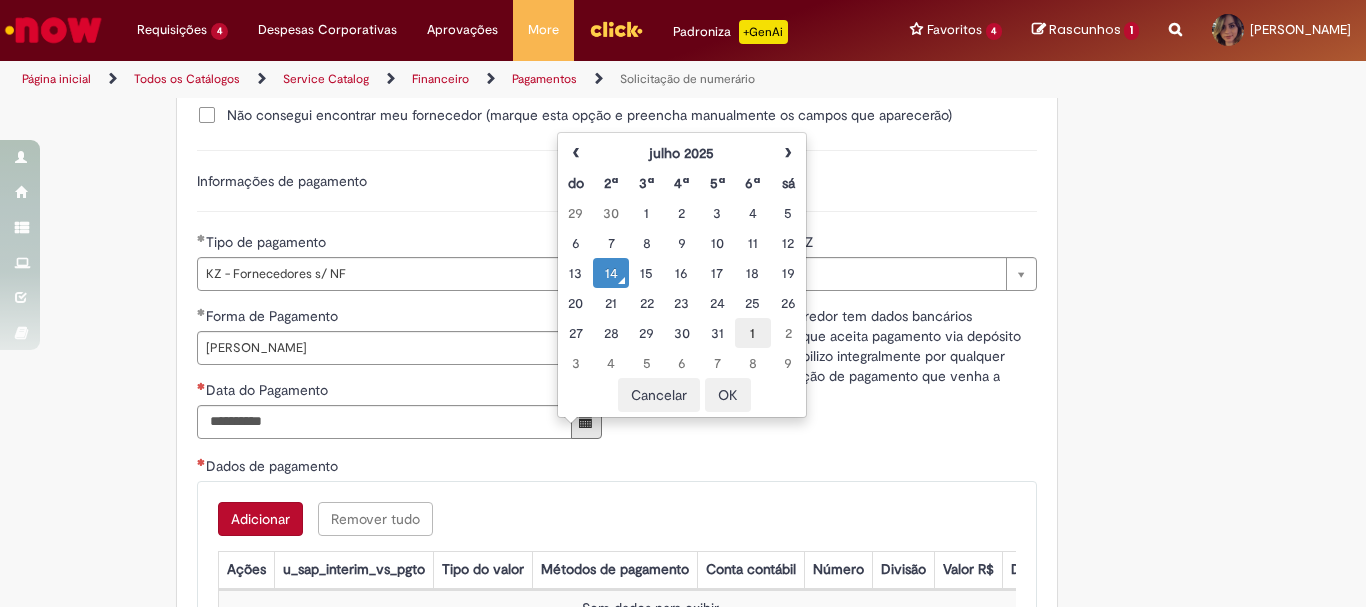 click on "1" at bounding box center [752, 333] 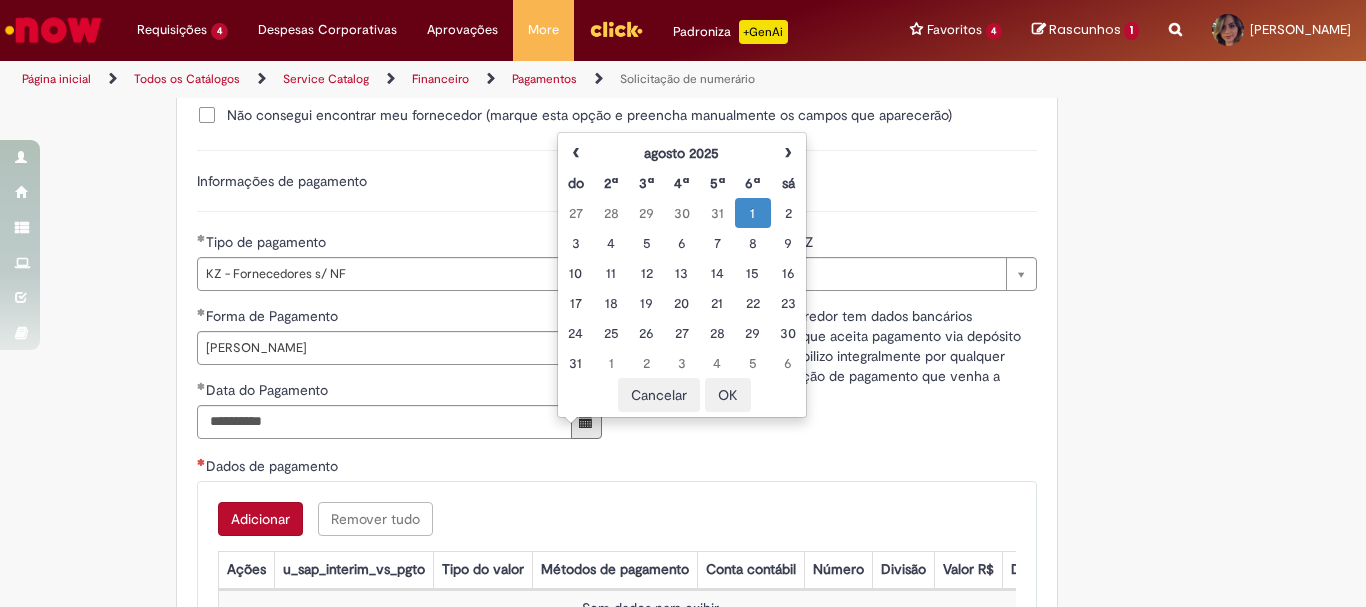 click on "Dados de pagamento" at bounding box center (617, 468) 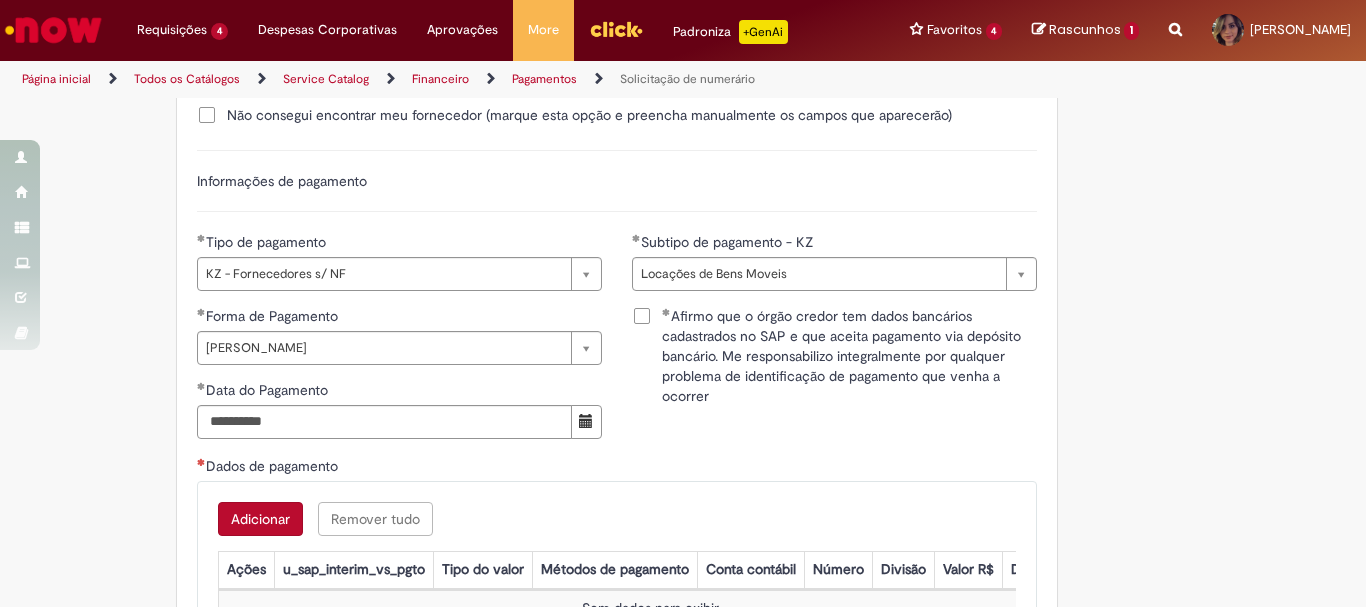 click on "Adicionar" at bounding box center (260, 519) 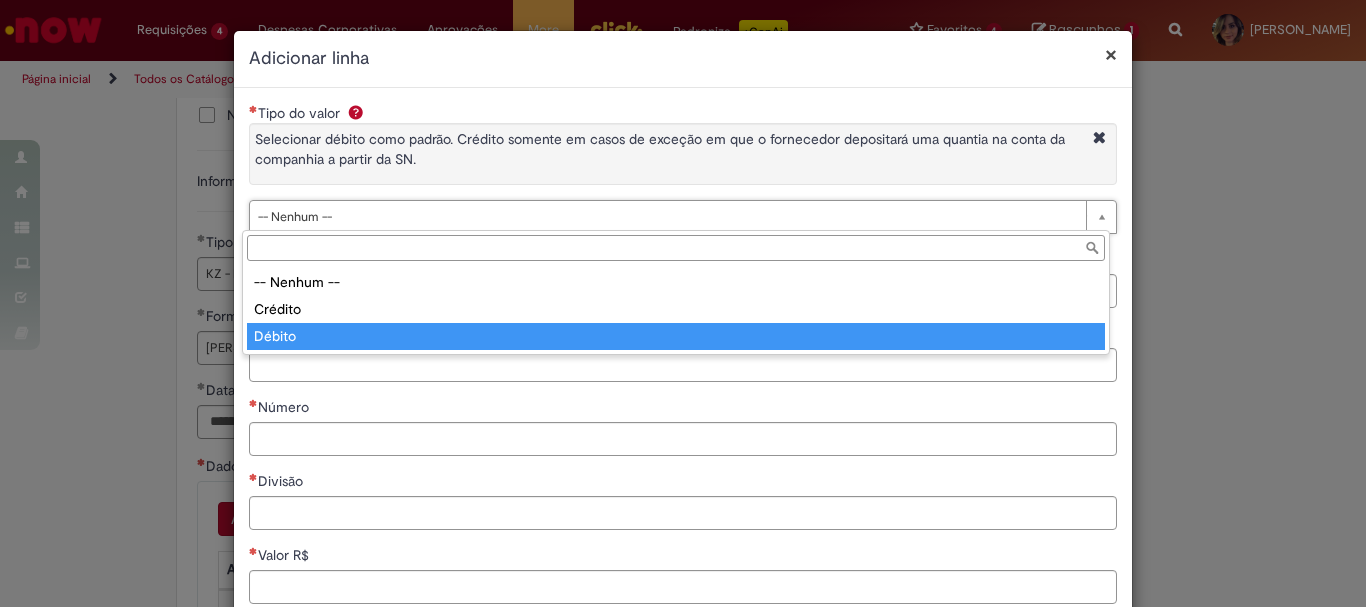 type on "******" 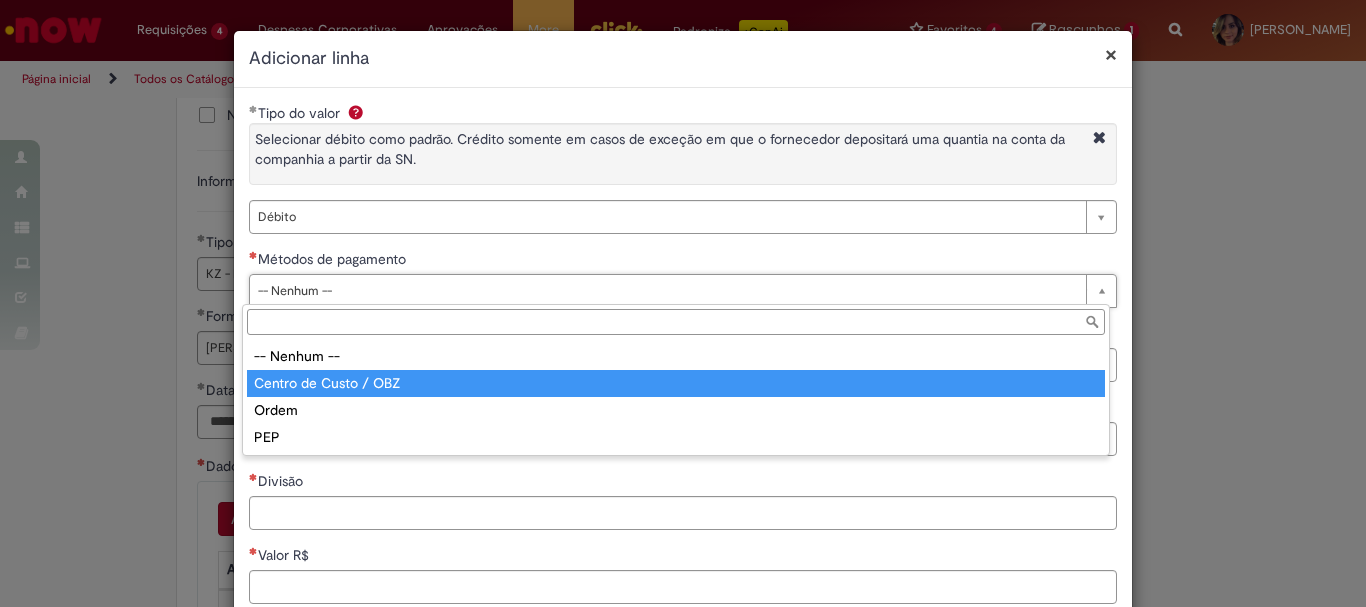 type on "**********" 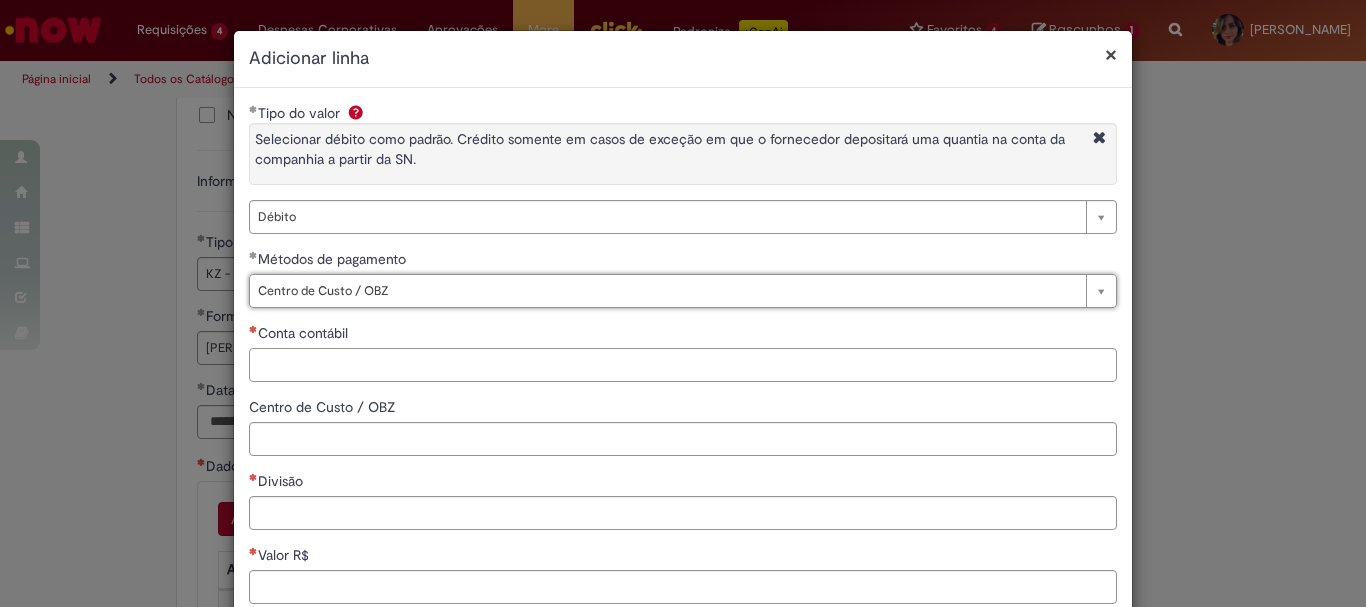 click on "Conta contábil" at bounding box center (683, 365) 